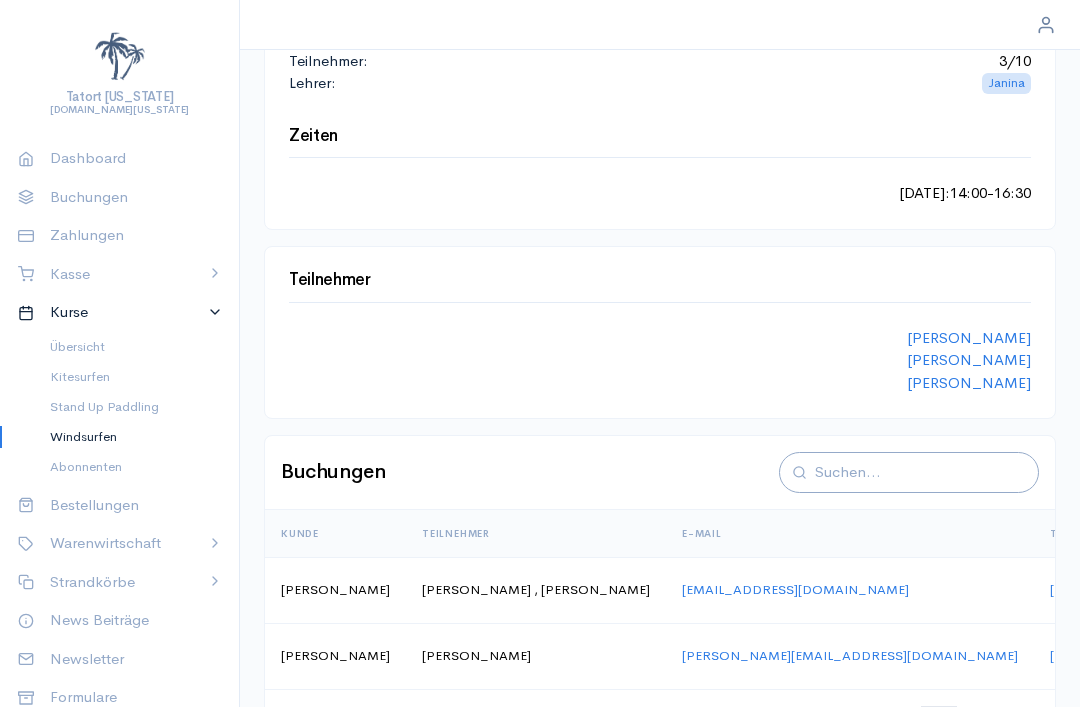 scroll, scrollTop: 293, scrollLeft: 0, axis: vertical 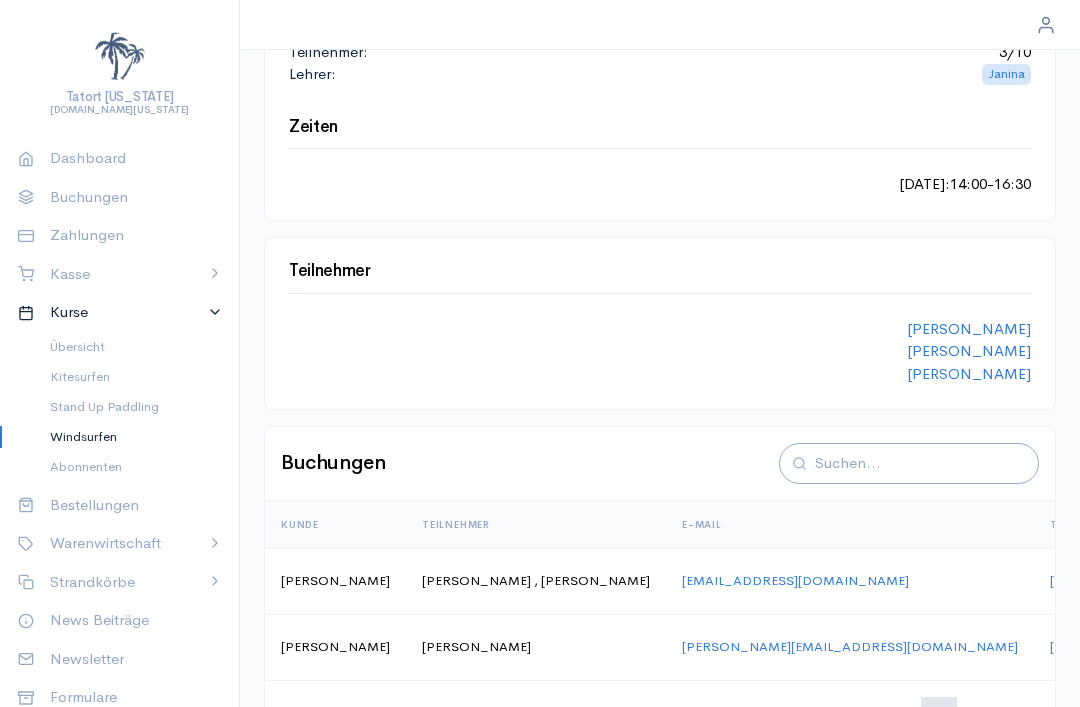 click on "Kitesurfen" at bounding box center [128, 377] 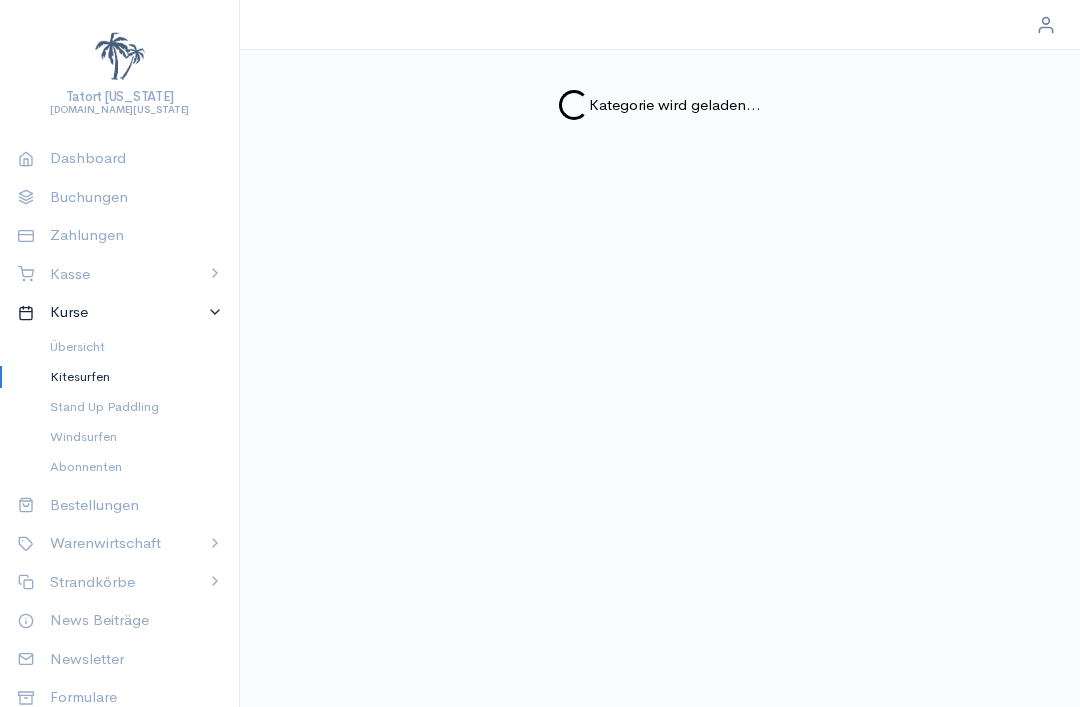scroll, scrollTop: 0, scrollLeft: 0, axis: both 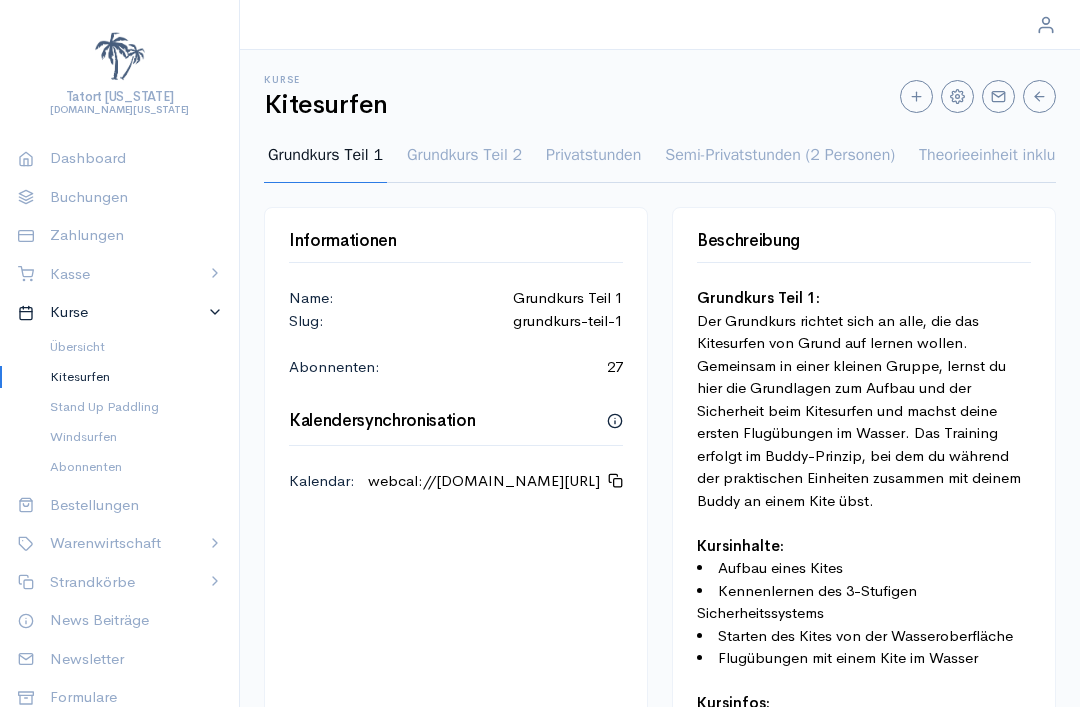 click on "Grundkurs Teil 2" at bounding box center [464, 163] 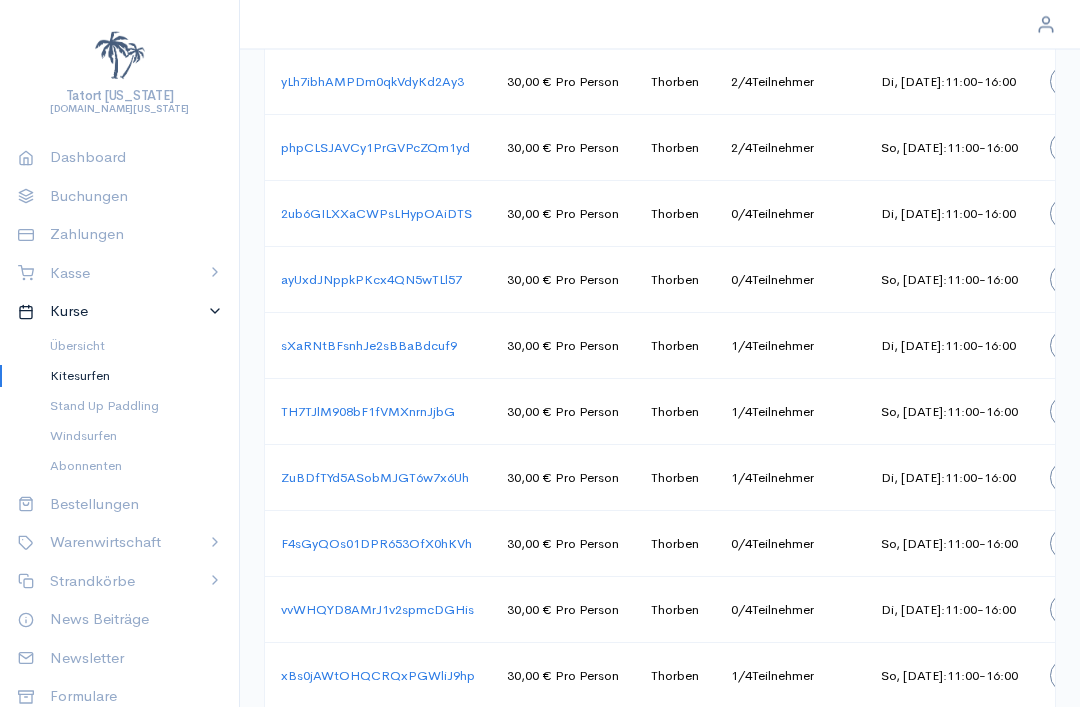 scroll, scrollTop: 1647, scrollLeft: 0, axis: vertical 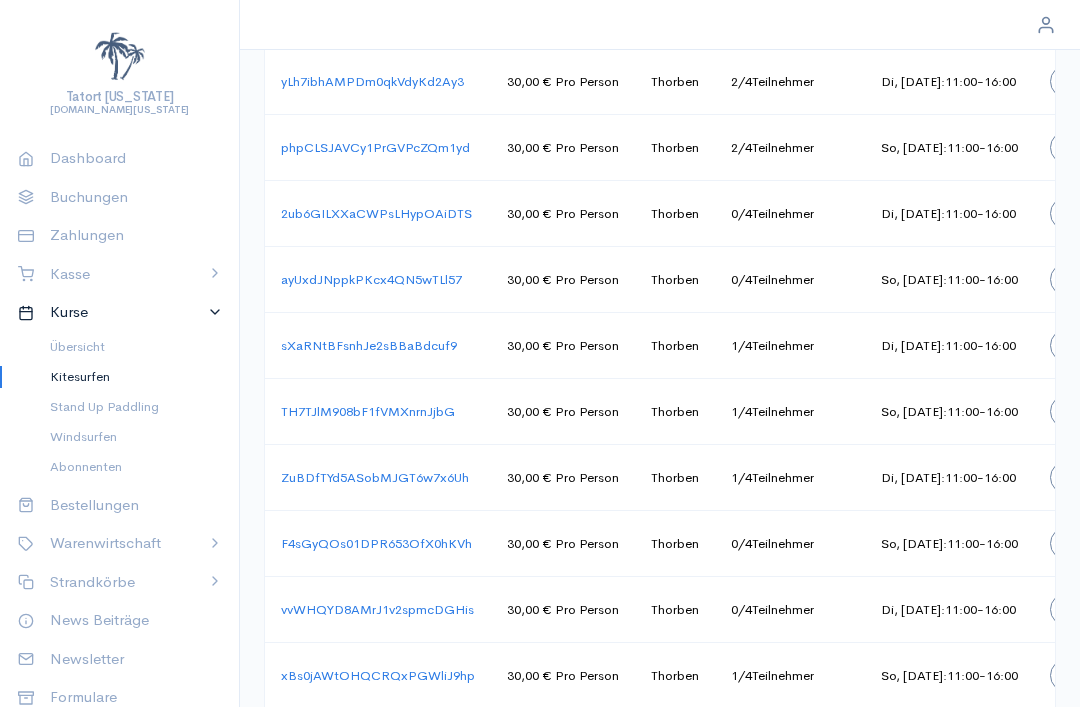 click on "Windsurfen" at bounding box center (128, 437) 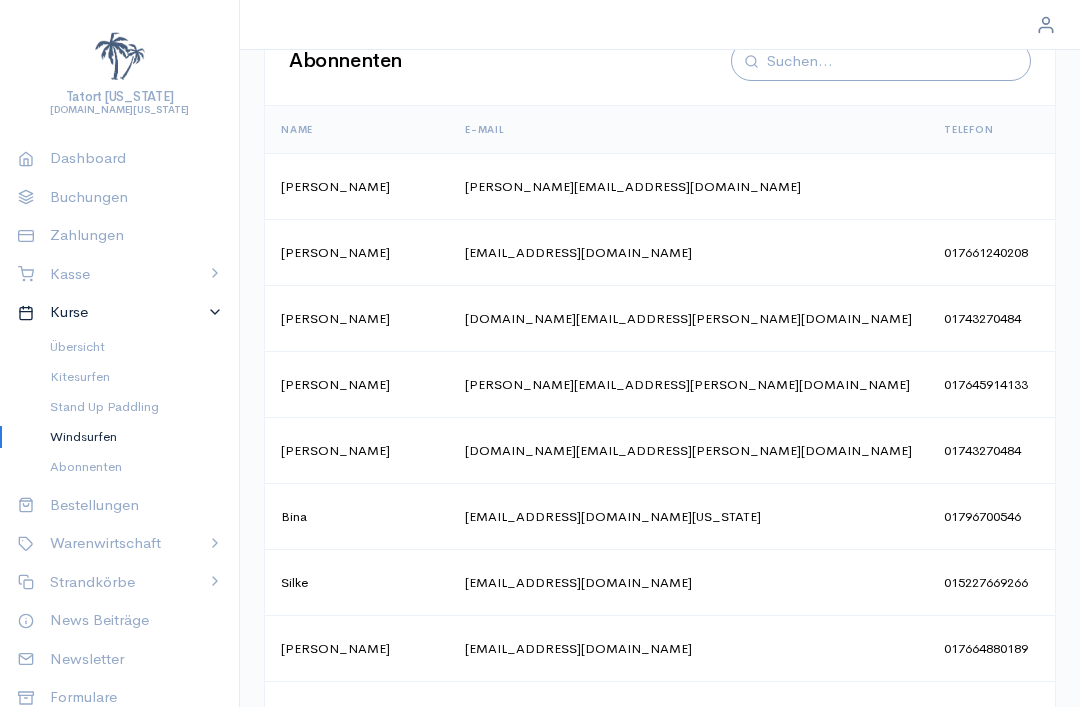 scroll, scrollTop: 0, scrollLeft: 0, axis: both 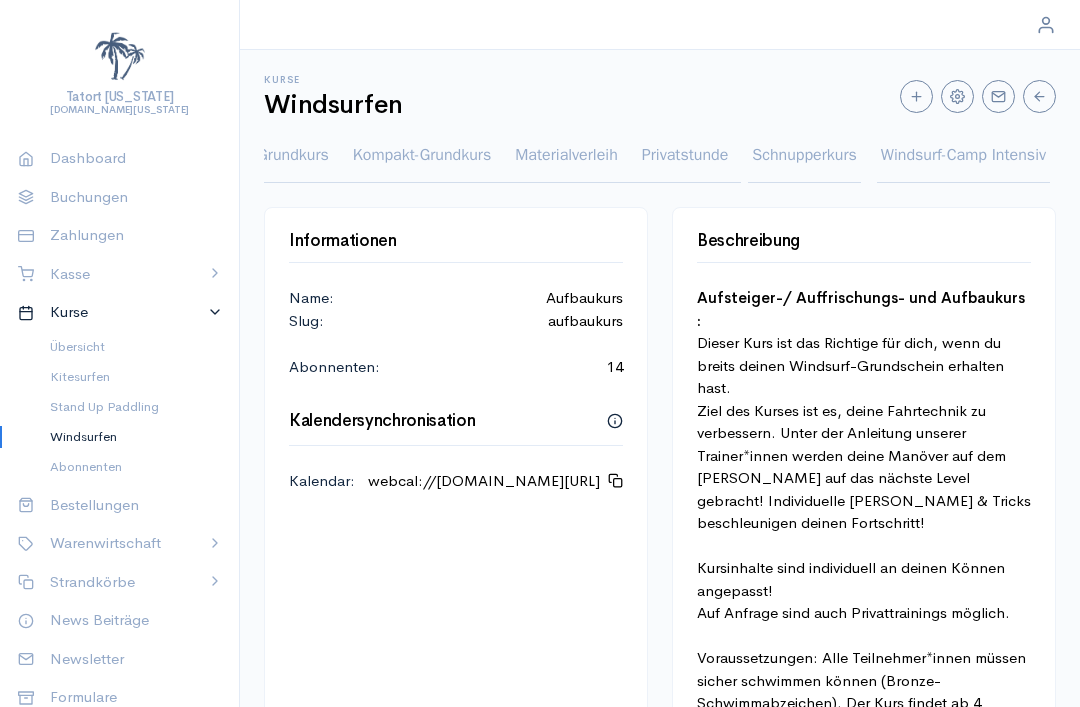 click on "Kitesurfen" at bounding box center (128, 377) 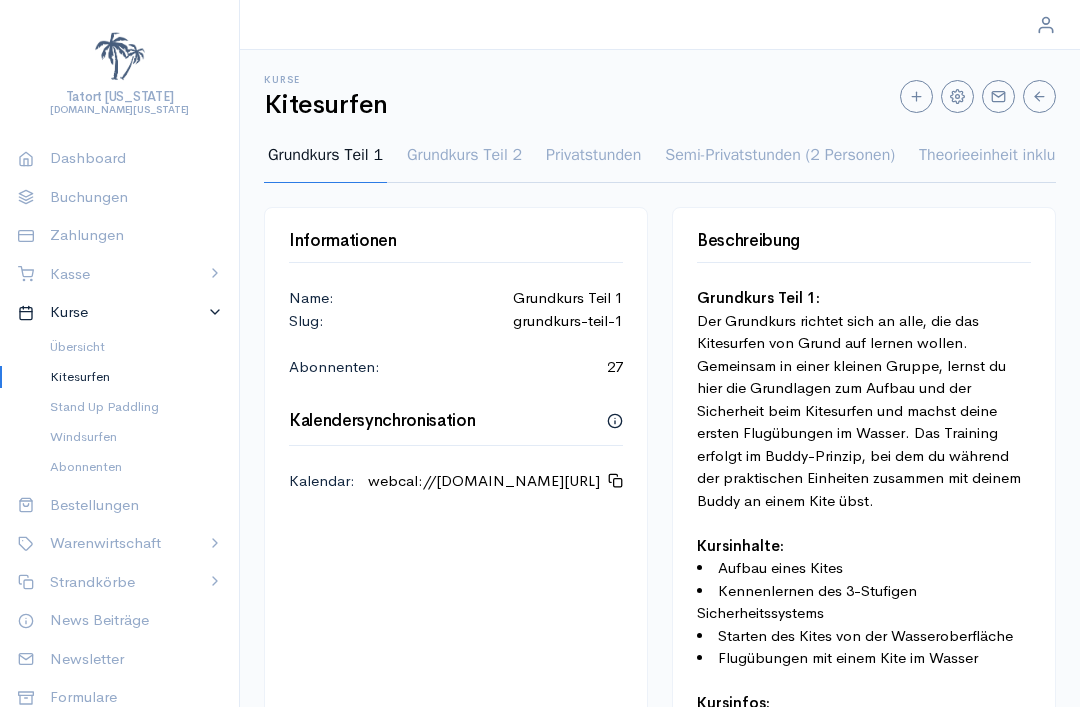 scroll, scrollTop: 0, scrollLeft: 0, axis: both 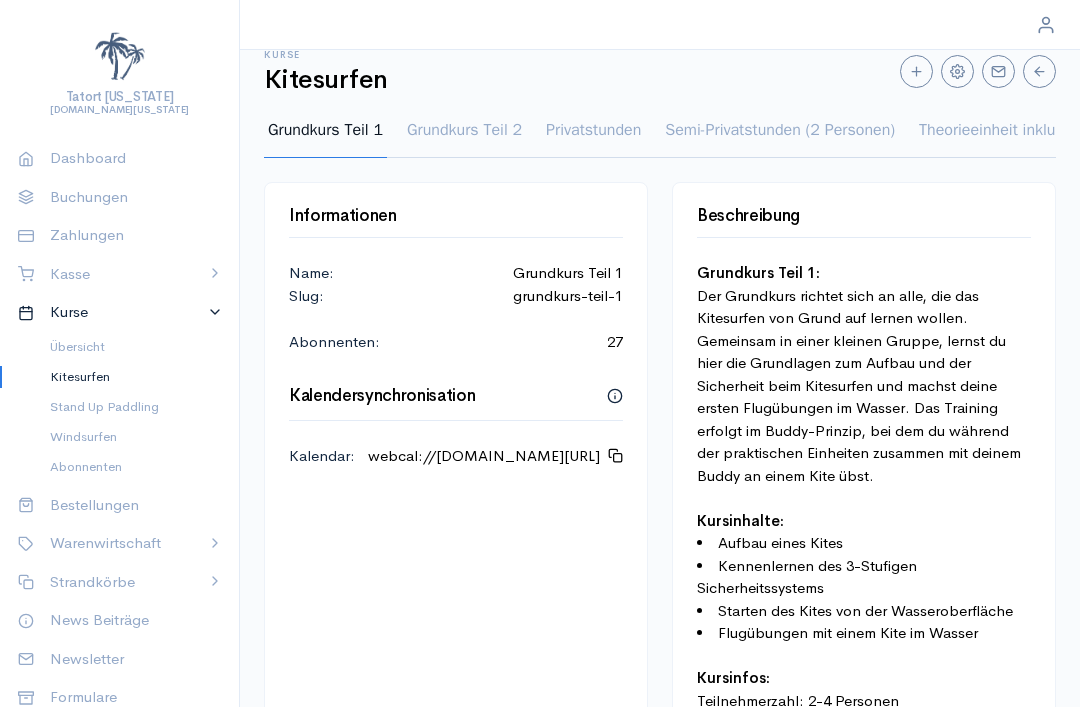 click on "Windsurfen" at bounding box center (128, 437) 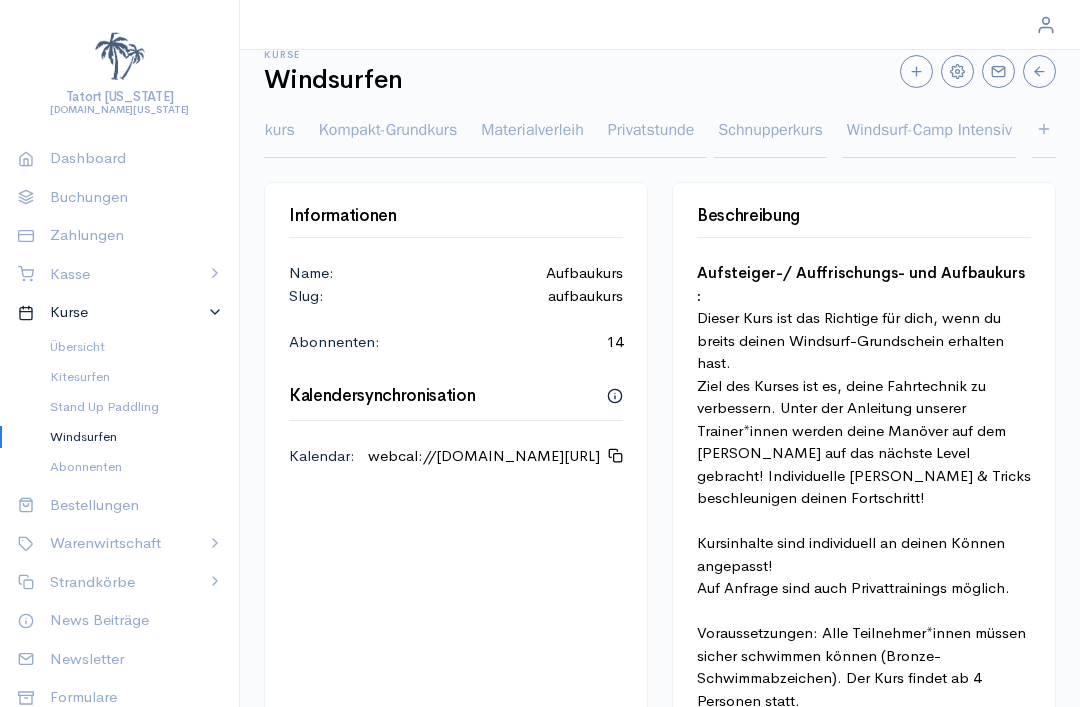 scroll, scrollTop: 0, scrollLeft: 398, axis: horizontal 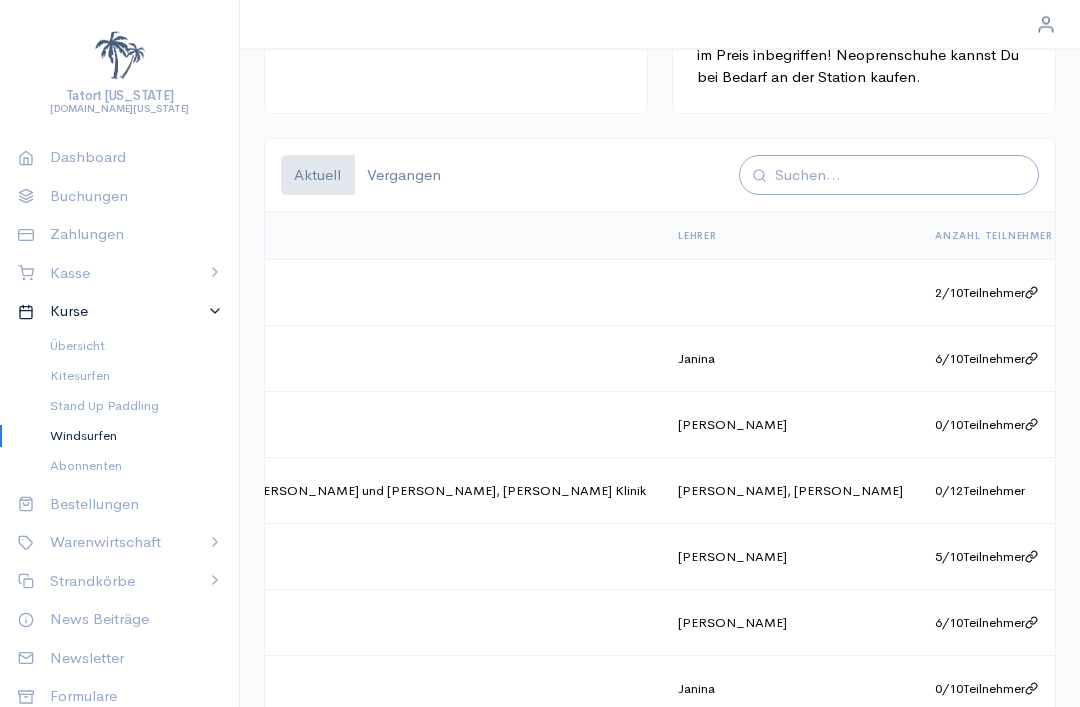 click on "Vergangen" at bounding box center [404, 176] 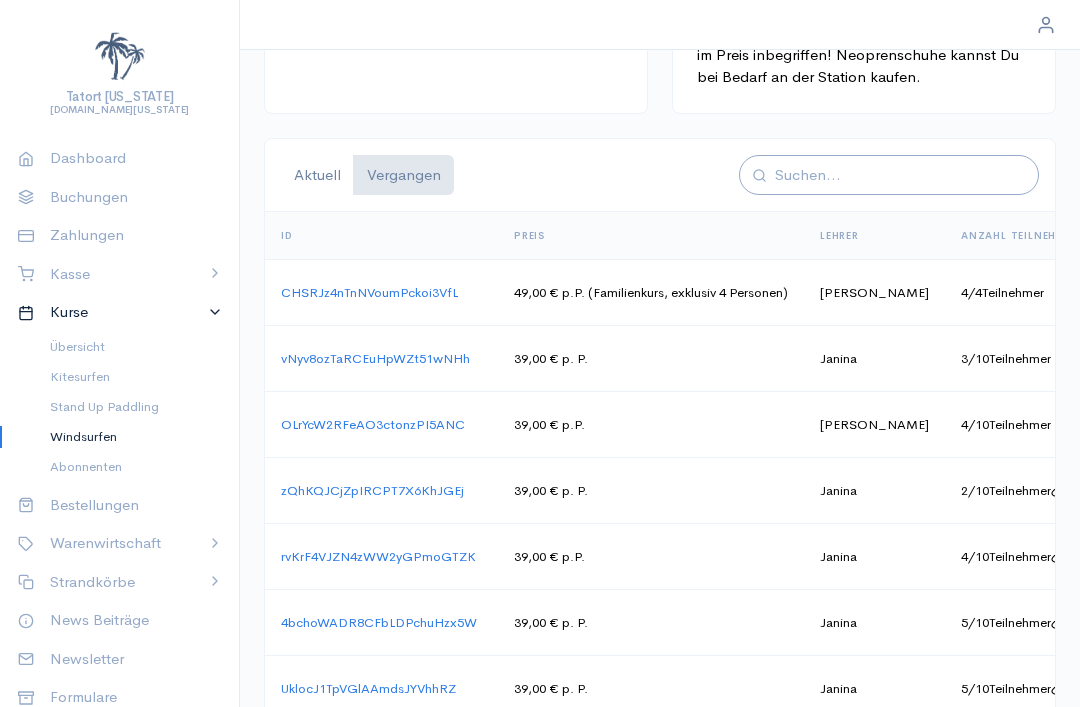 scroll, scrollTop: 0, scrollLeft: 0, axis: both 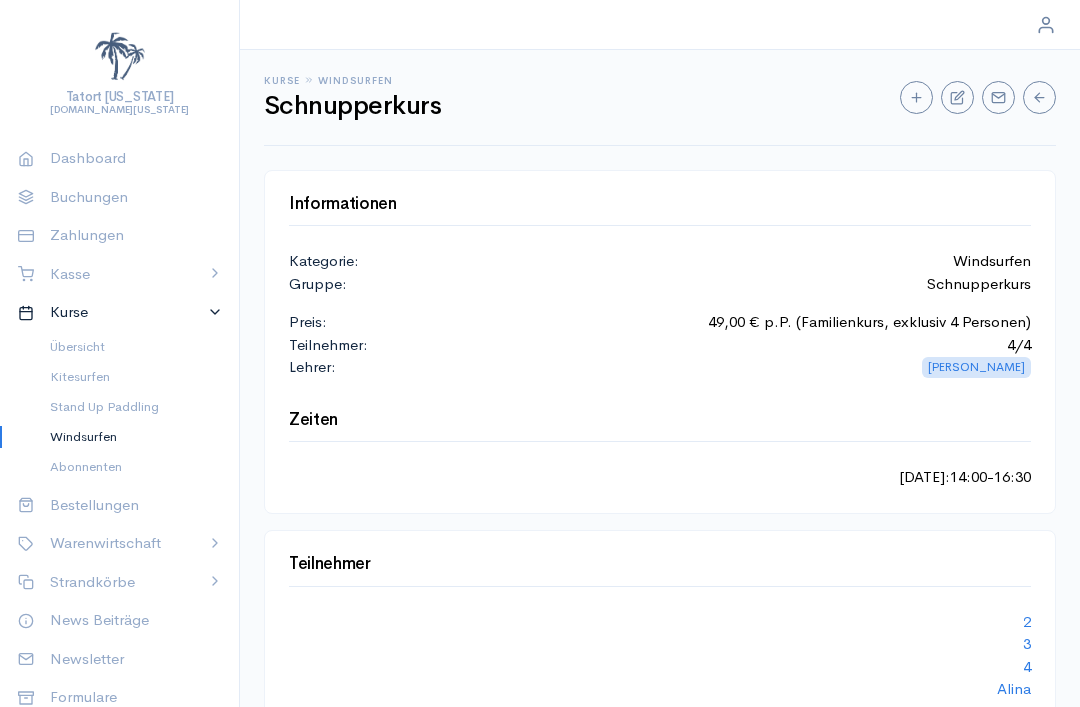 click on "Tatort [US_STATE] [DOMAIN_NAME][US_STATE] Dashboard Buchungen Zahlungen Kasse Verkaufen Belege Berichte Betriebsstätten Kassenübersicht Einstellungen Kurse Übersicht Kitesurfen Stand Up Paddling  Windsurfen Abonnenten Bestellungen Warenwirtschaft Lager Produkte Strandkörbe Übersicht Saisonkörbe Tageskörbe News Beiträge Newsletter Formulare FAQ E-Mail Accounts Protokoll SMS Protokoll Vorlagen Strandkörbe Kurse Online-Shop Newsletters Einstellungen Version  0.112.7 ©  2025  B4online GmbH Kurse     Windsurfen Schnupperkurs Informationen Kategorie: Windsurfen Gruppe: Schnupperkurs Preis: 49,00 €   p.P. (Familienkurs, exklusiv 4 Personen) Teilnehmer: 4  /  4 [PERSON_NAME]: [PERSON_NAME] Zeiten [DATE] :  14:00  -  16:30 Teilnehmer 2 3 4 [PERSON_NAME] [PERSON_NAME] Teilnehmer E-Mail Telefonnummer Status Gebucht am Aktionen [PERSON_NAME], 2, 3, 4 [EMAIL_ADDRESS][DOMAIN_NAME] - Reserviert  [DATE] 10:12:33 Zurück 1 Nächste" at bounding box center (540, 353) 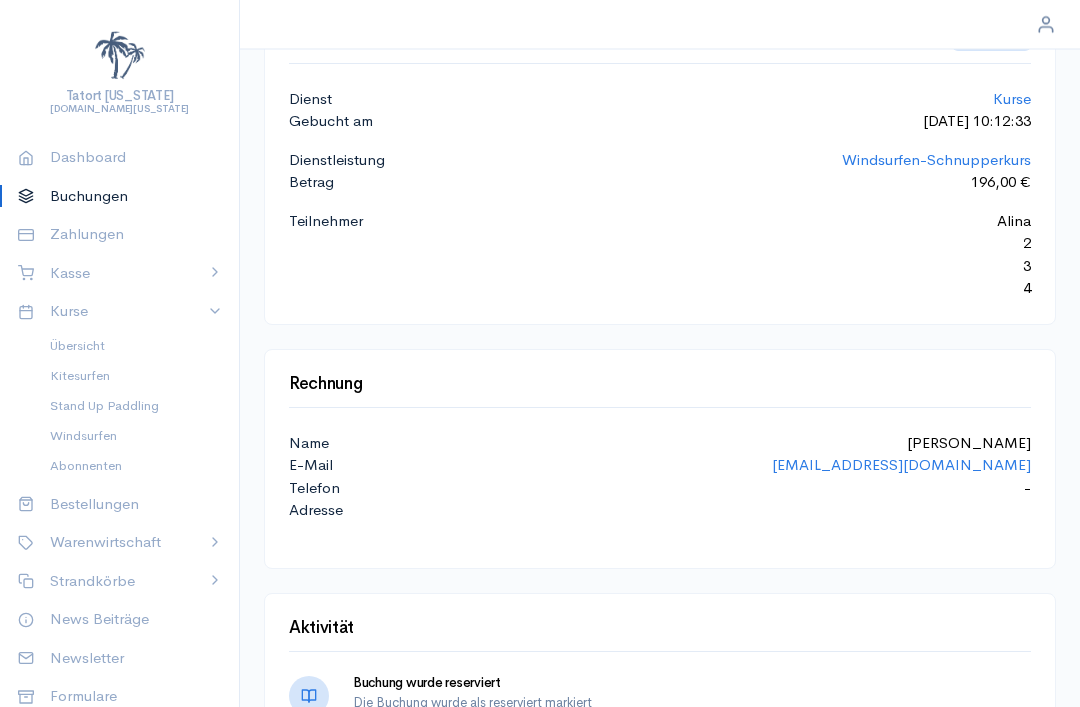 scroll, scrollTop: 0, scrollLeft: 0, axis: both 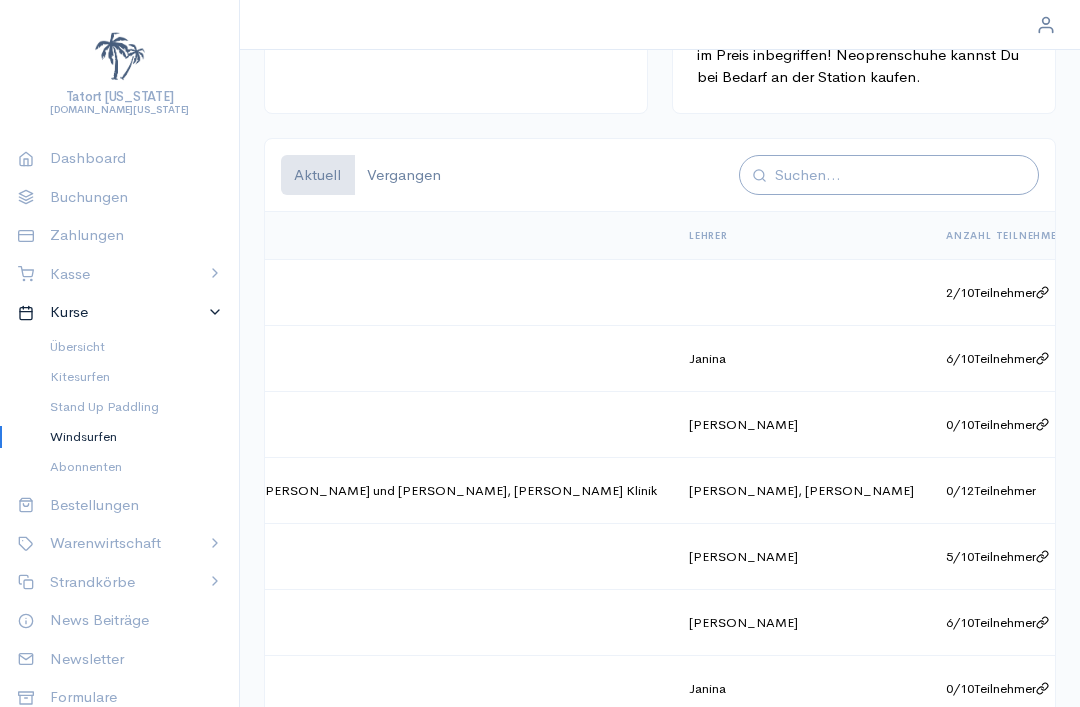 click on "Vergangen" at bounding box center [404, 175] 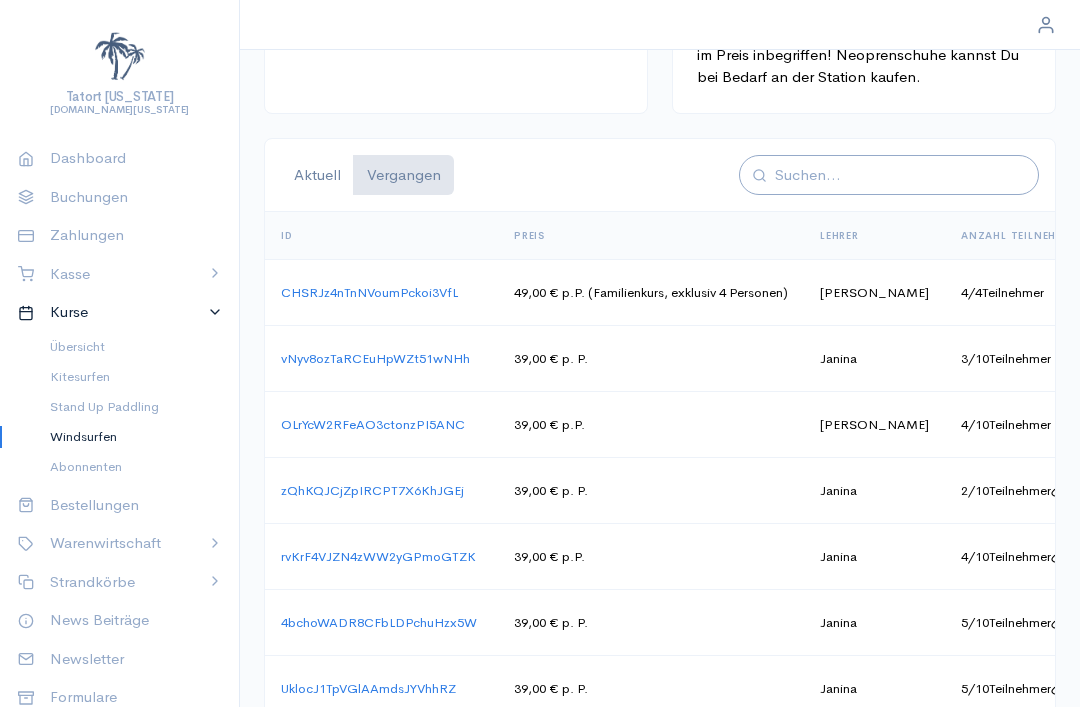 scroll, scrollTop: 0, scrollLeft: 0, axis: both 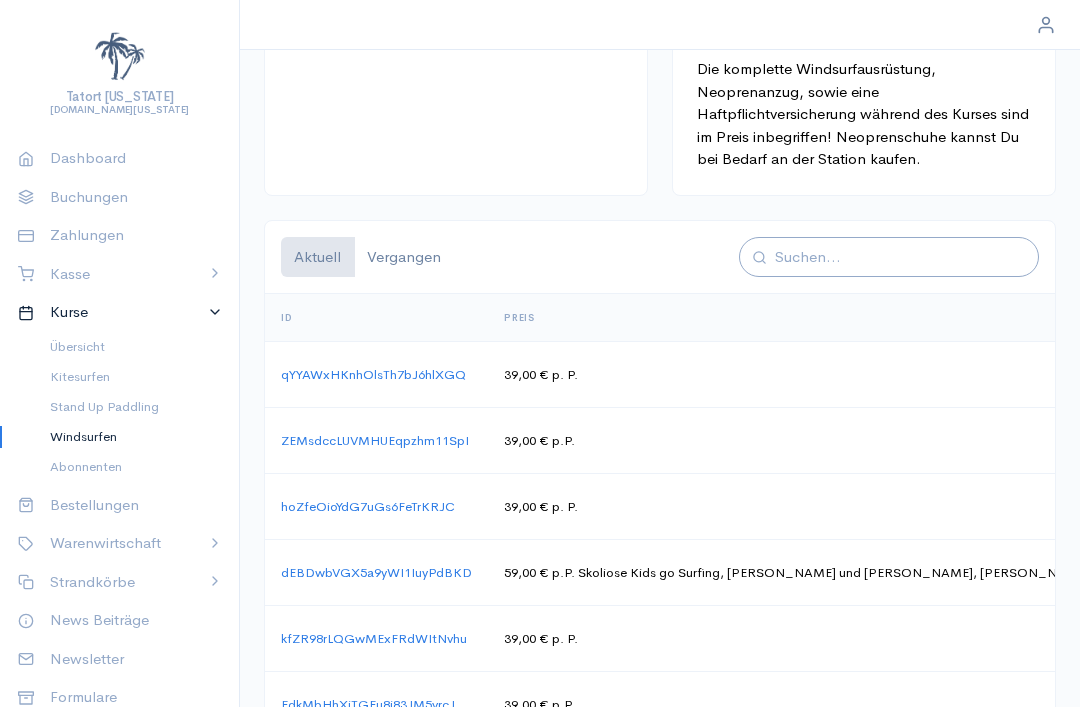 click on "Vergangen" at bounding box center [404, 257] 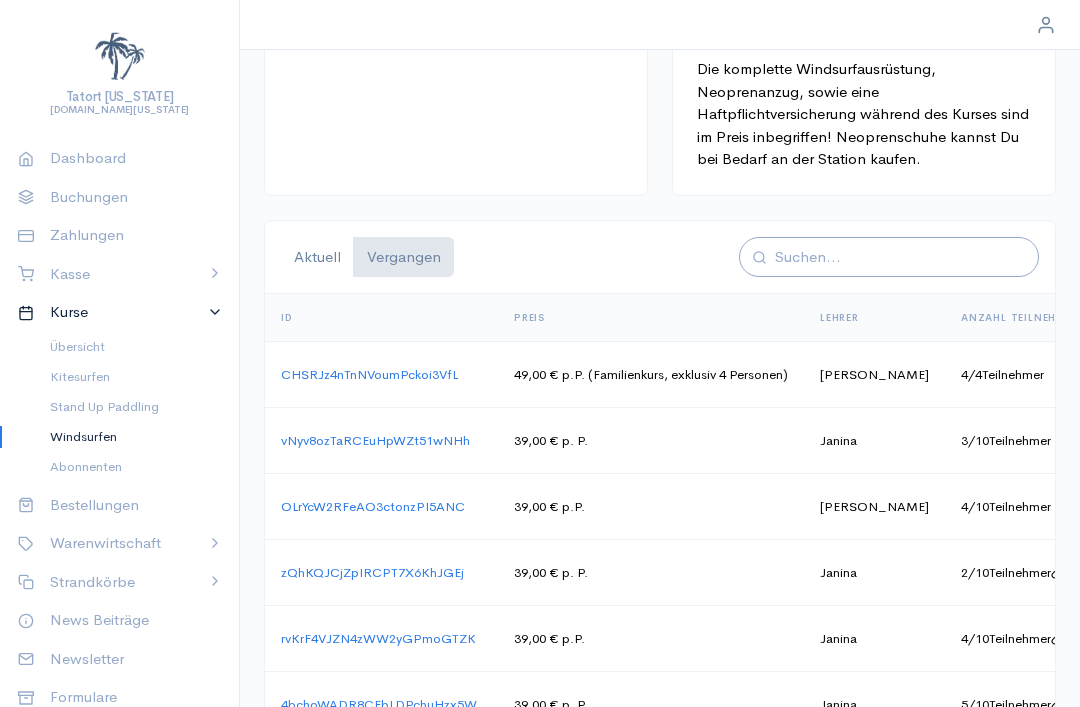 click on "CHSRJz4nTnNVoumPckoi3VfL" at bounding box center [369, 374] 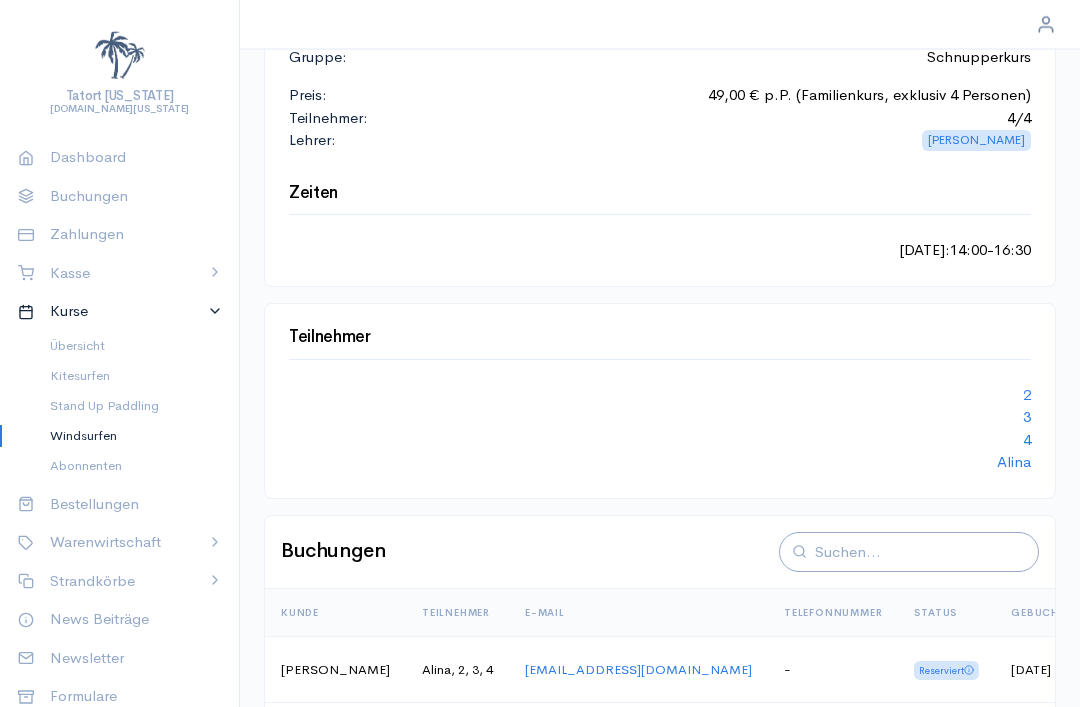 scroll, scrollTop: 249, scrollLeft: 0, axis: vertical 